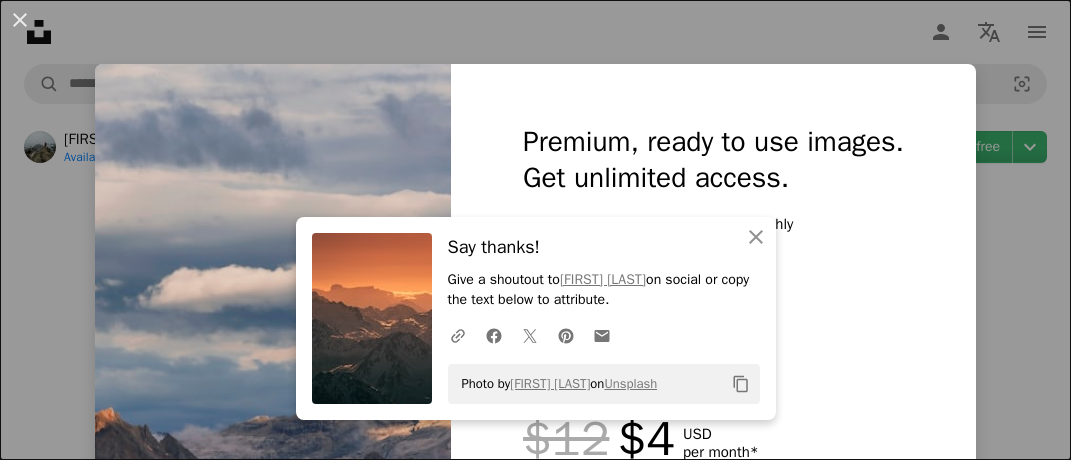 scroll, scrollTop: 1792, scrollLeft: 0, axis: vertical 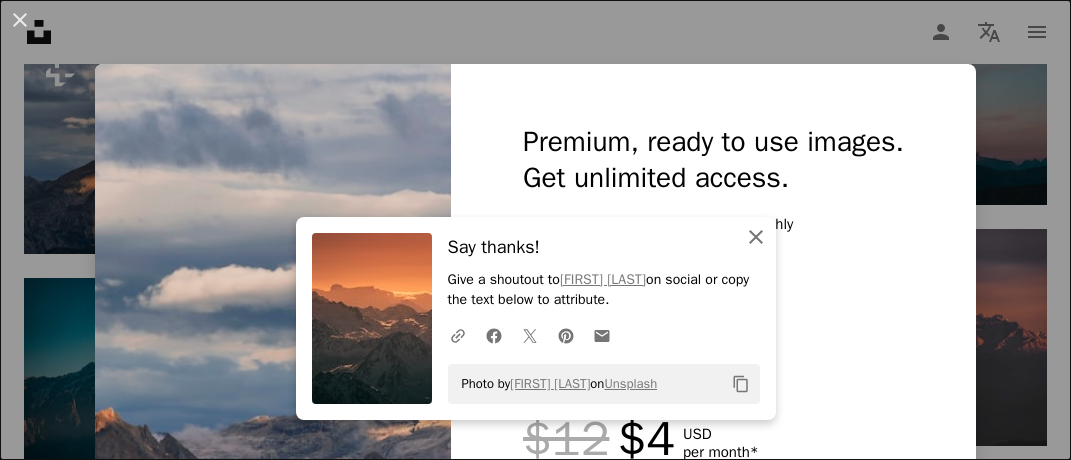 click on "An X shape" 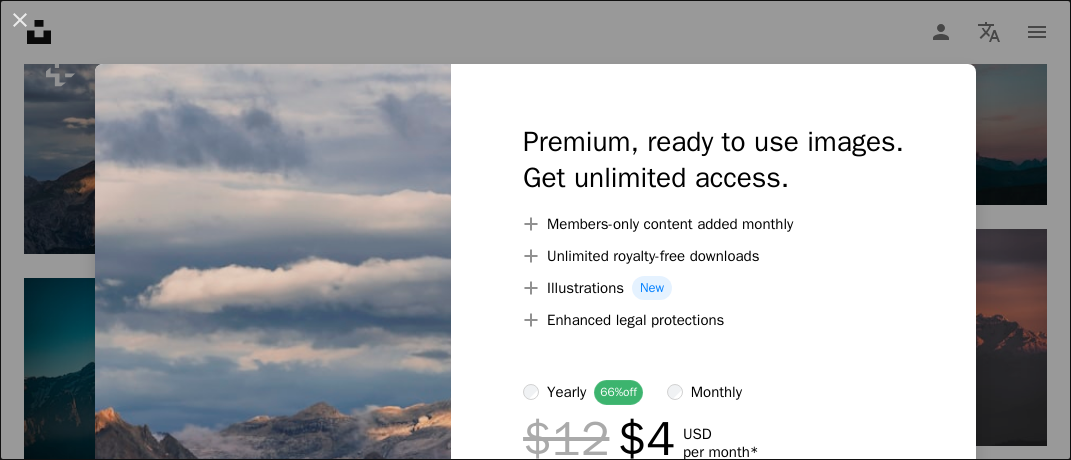 click on "An X shape Premium, ready to use images. Get unlimited access. A plus sign Members-only content added monthly A plus sign Unlimited royalty-free downloads A plus sign Illustrations  New A plus sign Enhanced legal protections yearly 66%  off monthly $12   $4 USD per month * Get  Unsplash+ * When paid annually, billed upfront  $48 Taxes where applicable. Renews automatically. Cancel anytime." at bounding box center [535, 230] 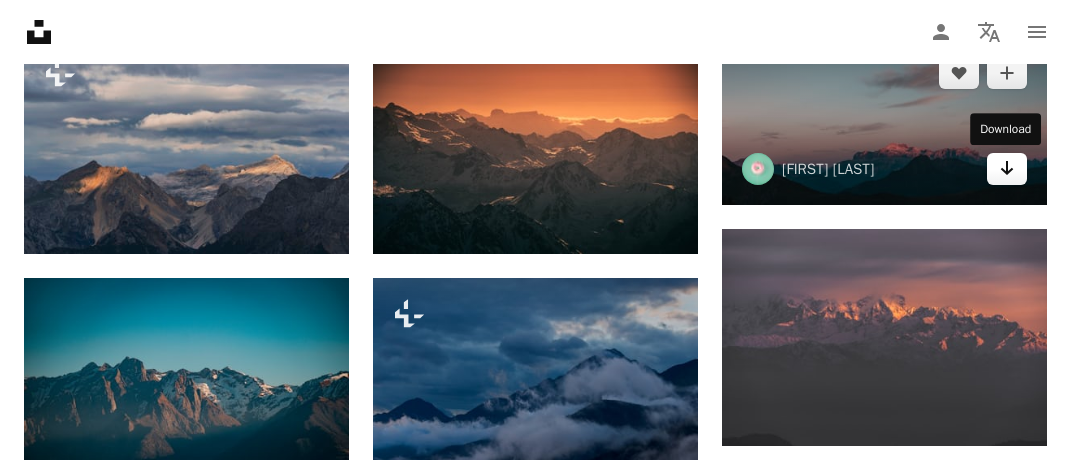 click on "Arrow pointing down" 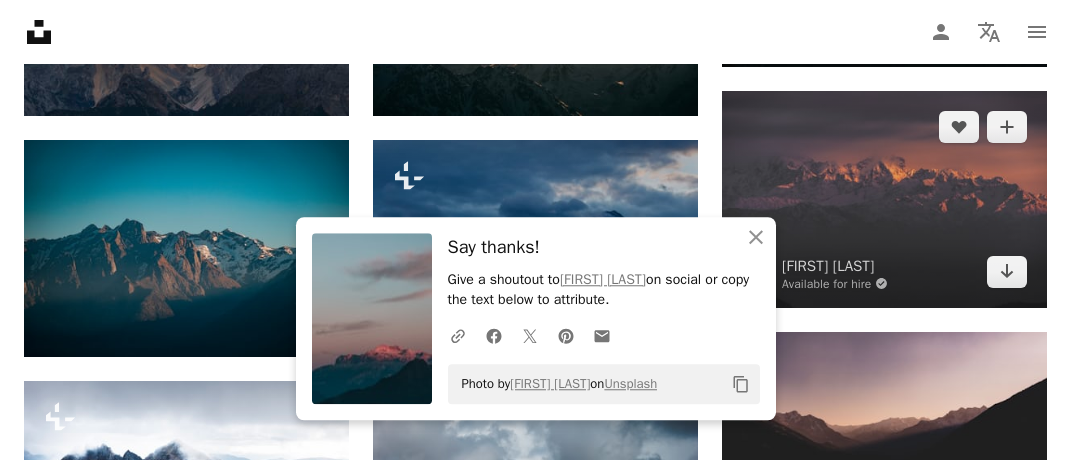 scroll, scrollTop: 2002, scrollLeft: 0, axis: vertical 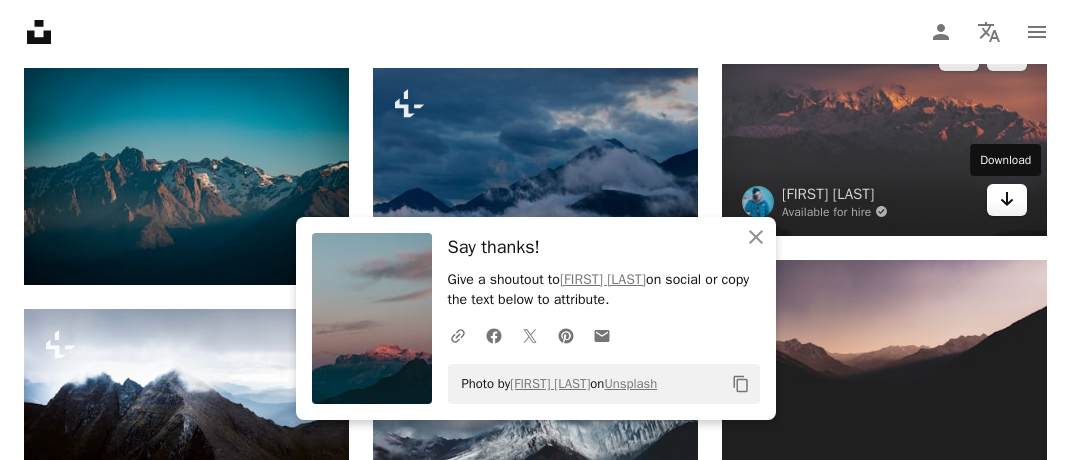 click on "Arrow pointing down" at bounding box center [1007, 200] 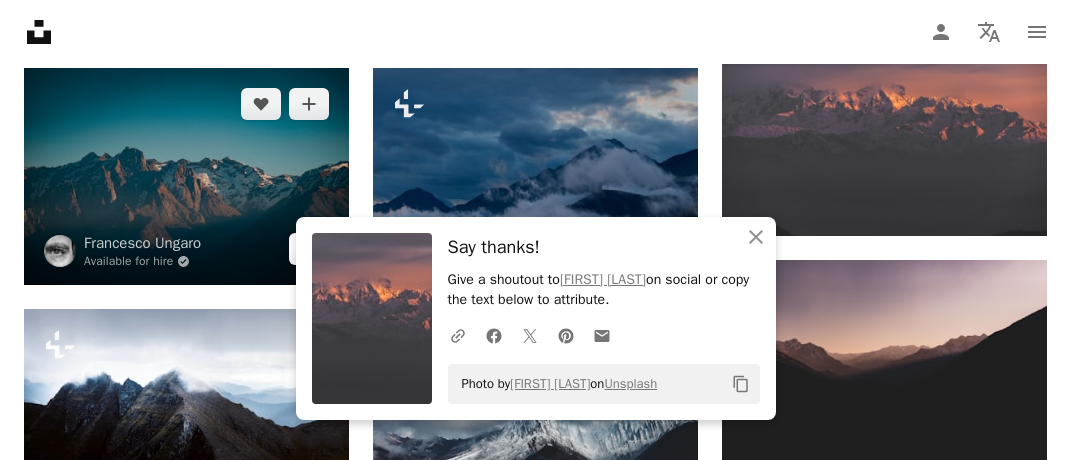 click on "Arrow pointing down" at bounding box center (309, 249) 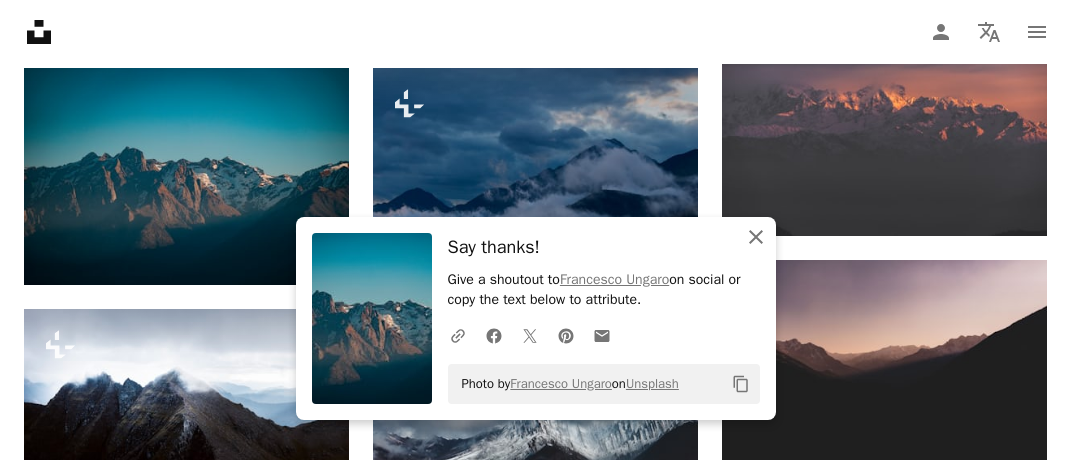 drag, startPoint x: 753, startPoint y: 237, endPoint x: 730, endPoint y: 245, distance: 24.351591 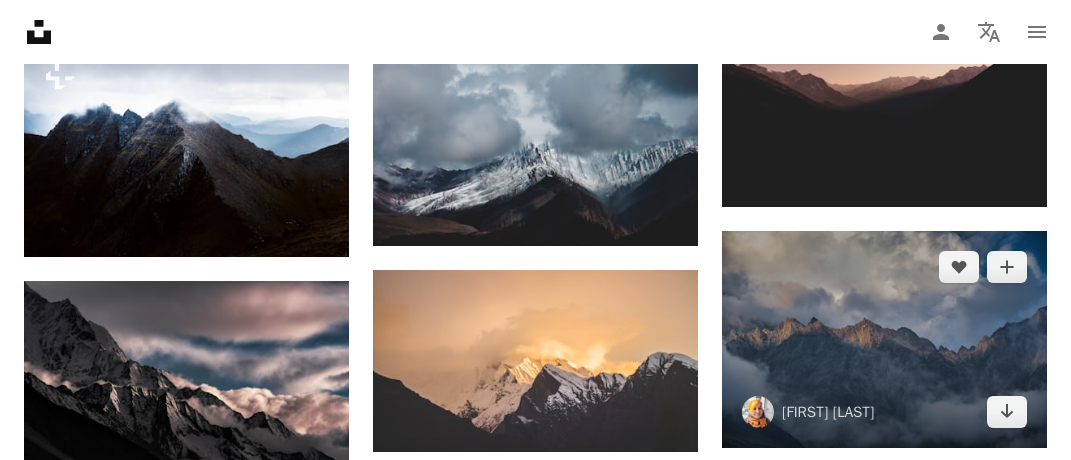 scroll, scrollTop: 2318, scrollLeft: 0, axis: vertical 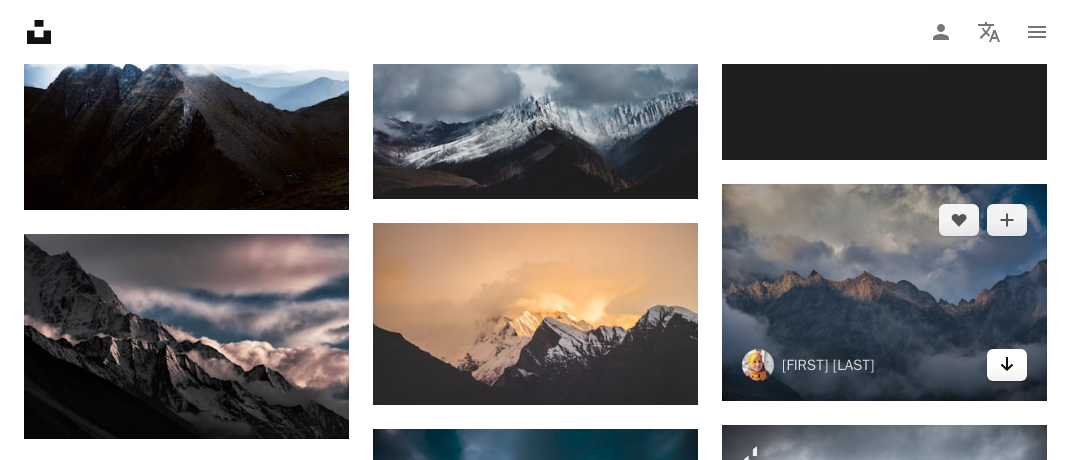 click on "Arrow pointing down" 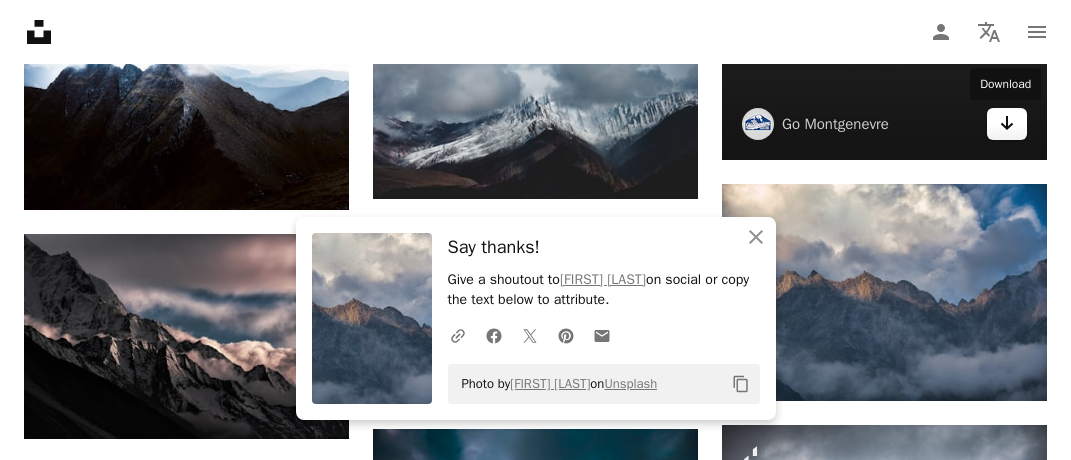 click on "Arrow pointing down" 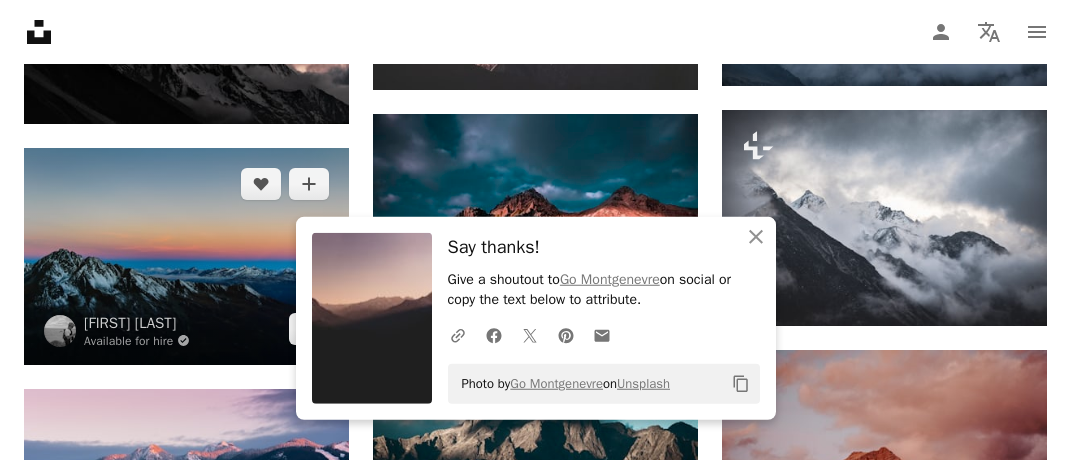 scroll, scrollTop: 2635, scrollLeft: 0, axis: vertical 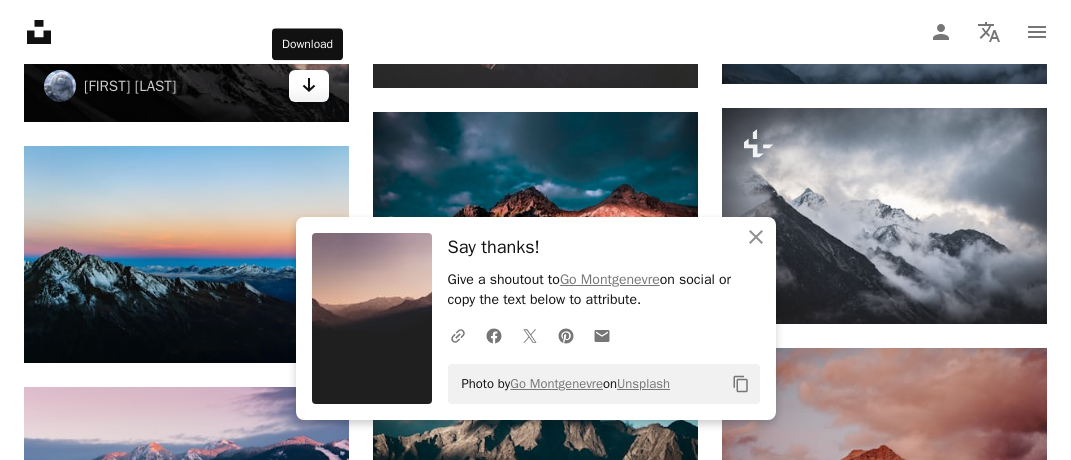click on "Arrow pointing down" 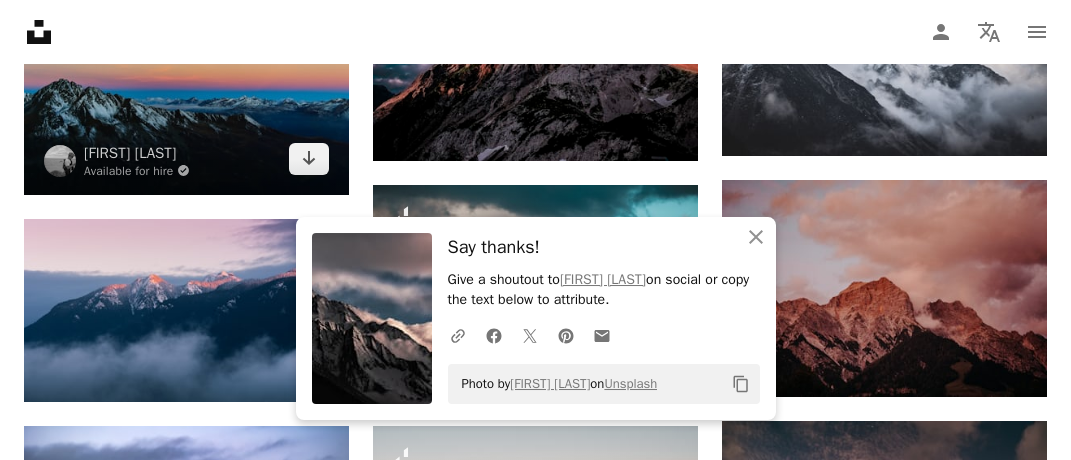 scroll, scrollTop: 2845, scrollLeft: 0, axis: vertical 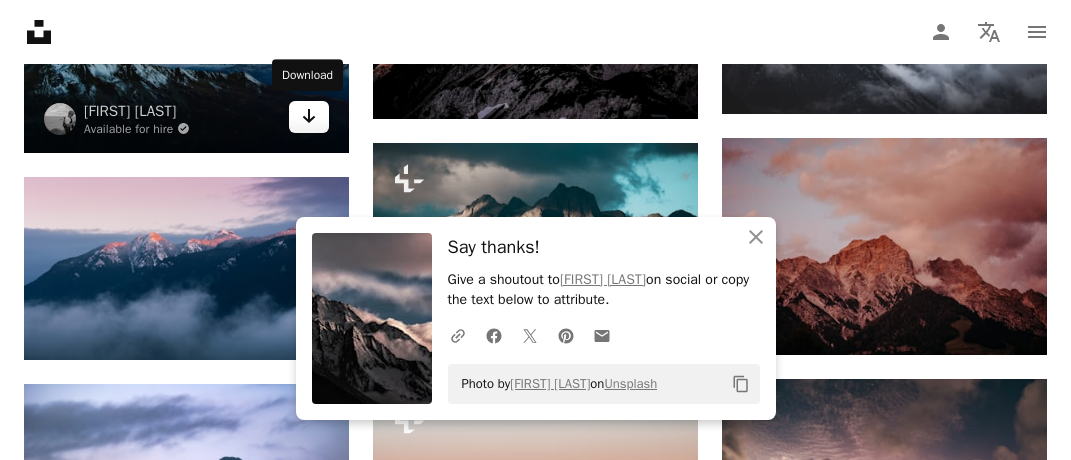 click on "Arrow pointing down" at bounding box center (309, 117) 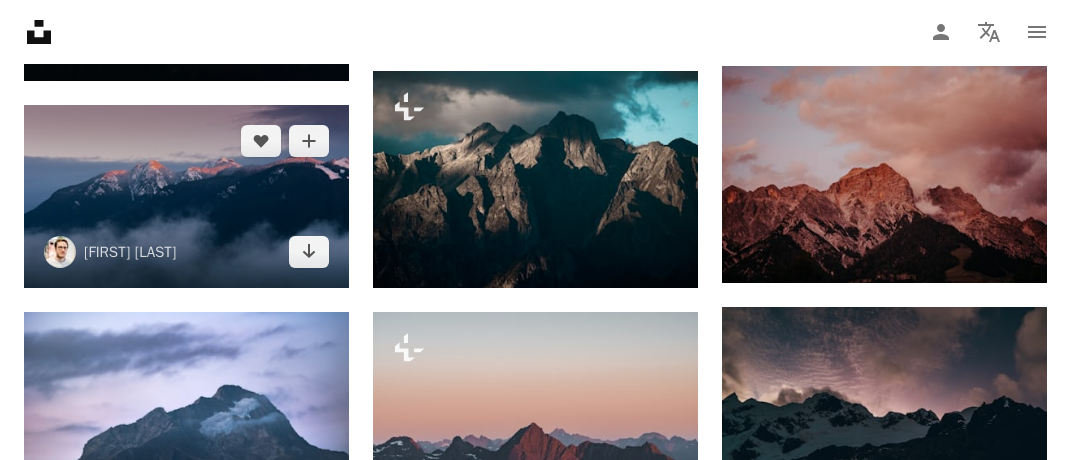 scroll, scrollTop: 3056, scrollLeft: 0, axis: vertical 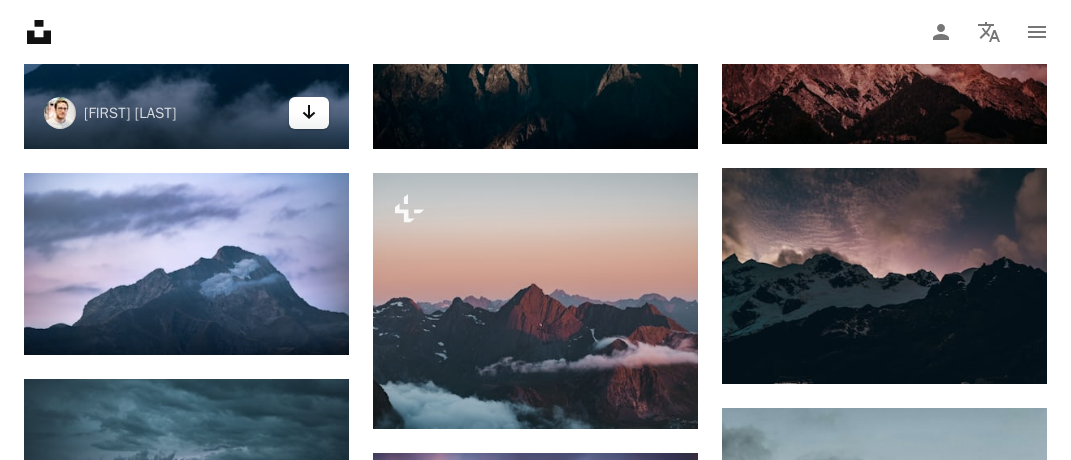 click 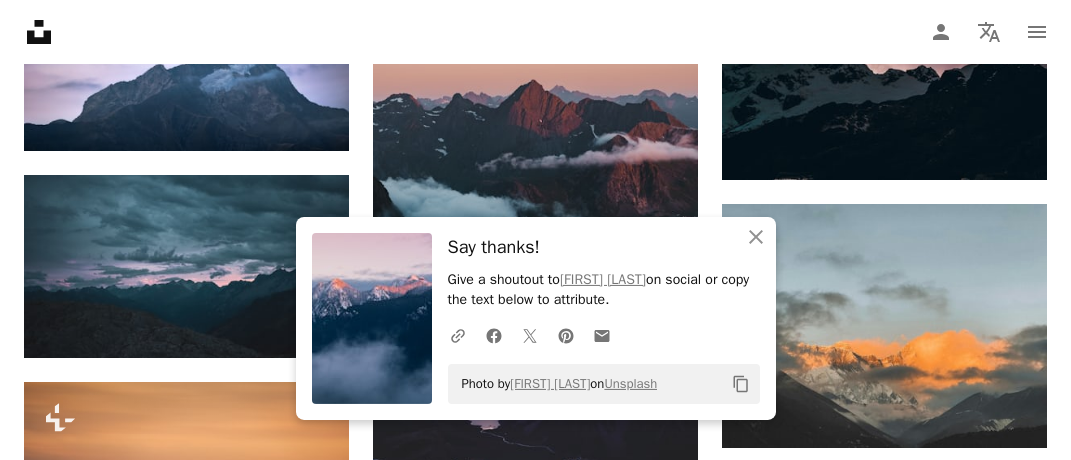 scroll, scrollTop: 3267, scrollLeft: 0, axis: vertical 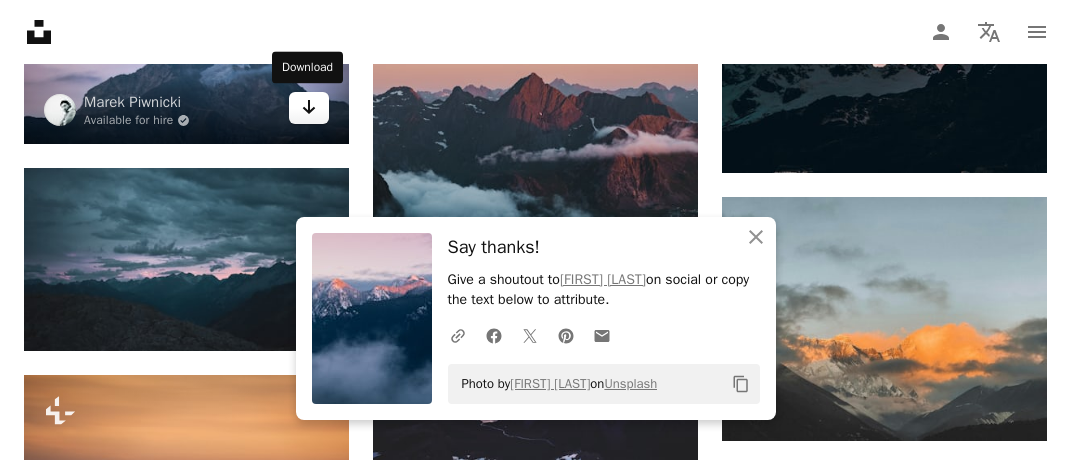 click on "Arrow pointing down" 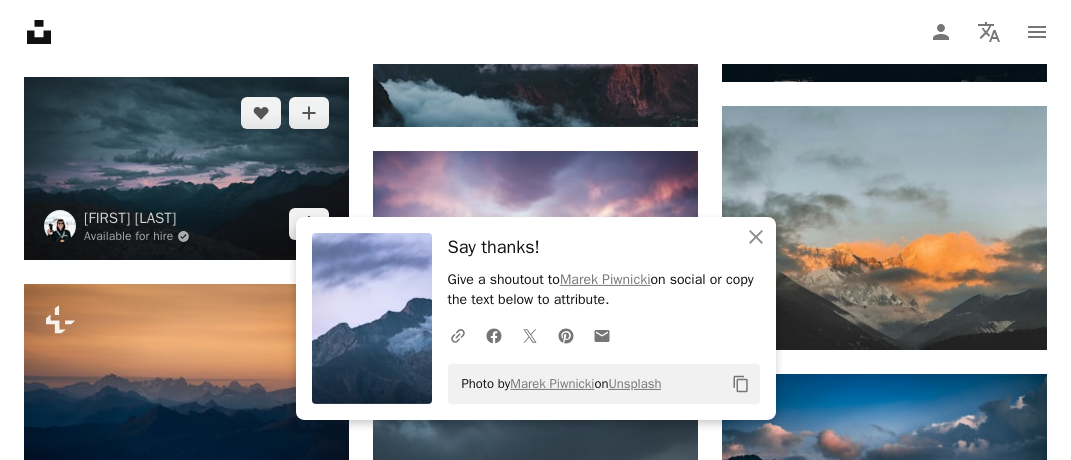 scroll, scrollTop: 3478, scrollLeft: 0, axis: vertical 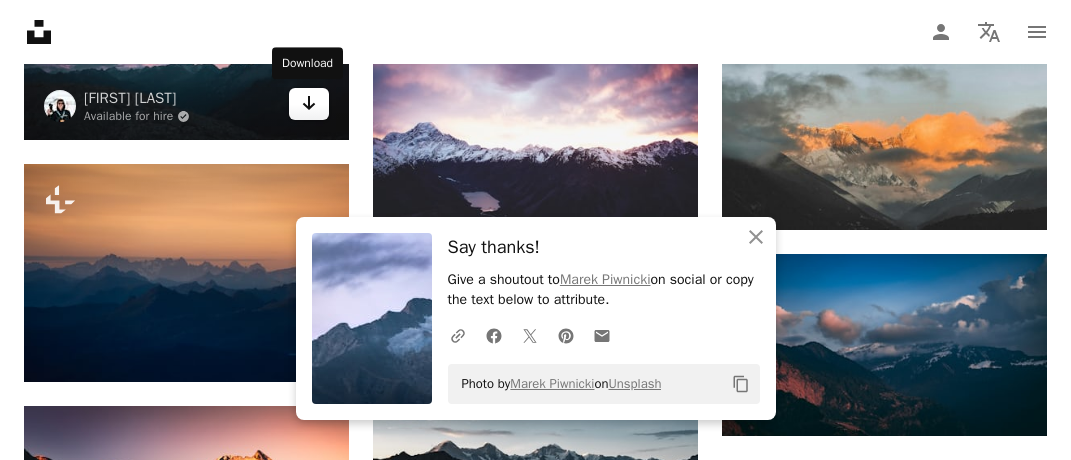 click 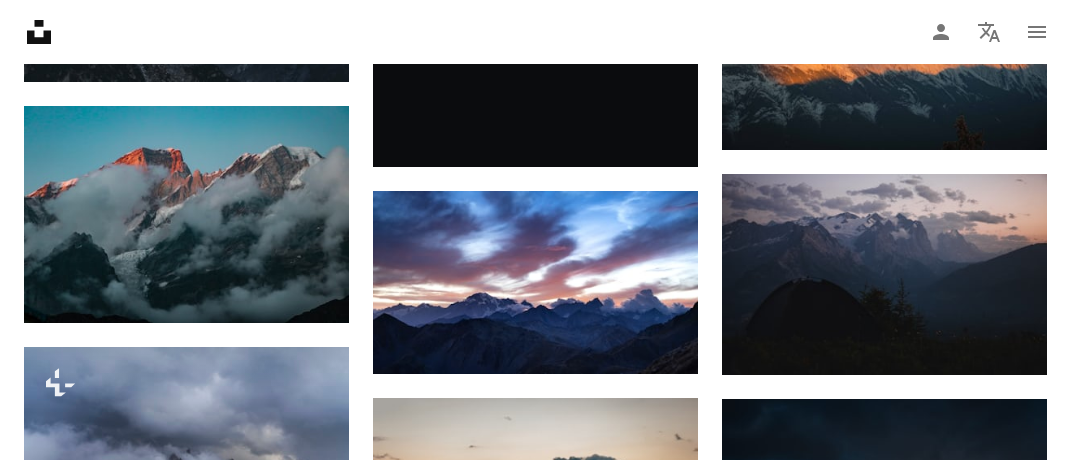 scroll, scrollTop: 3899, scrollLeft: 0, axis: vertical 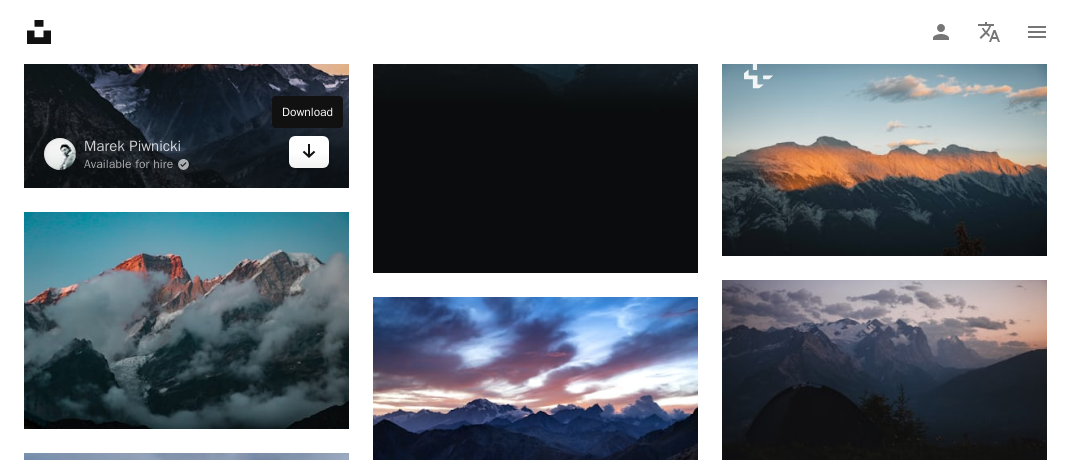 click on "Arrow pointing down" at bounding box center (309, 152) 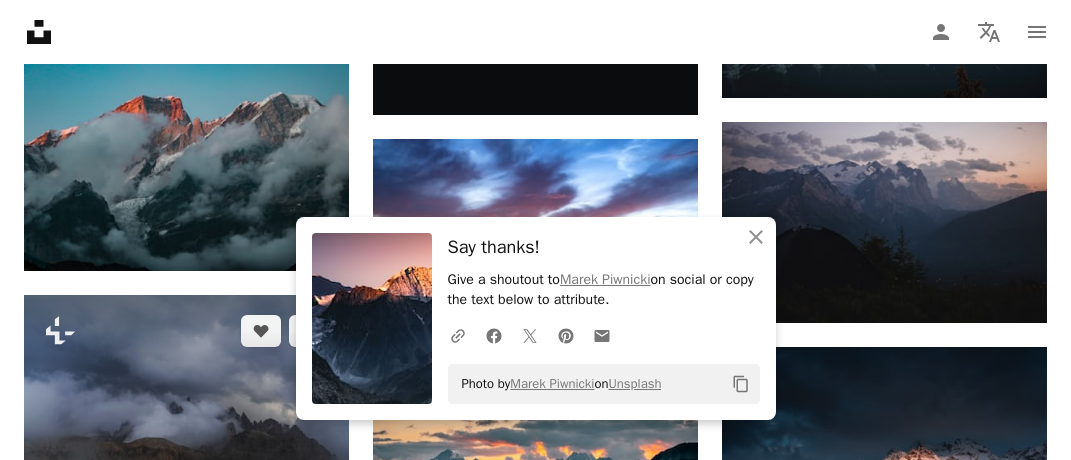 scroll, scrollTop: 4110, scrollLeft: 0, axis: vertical 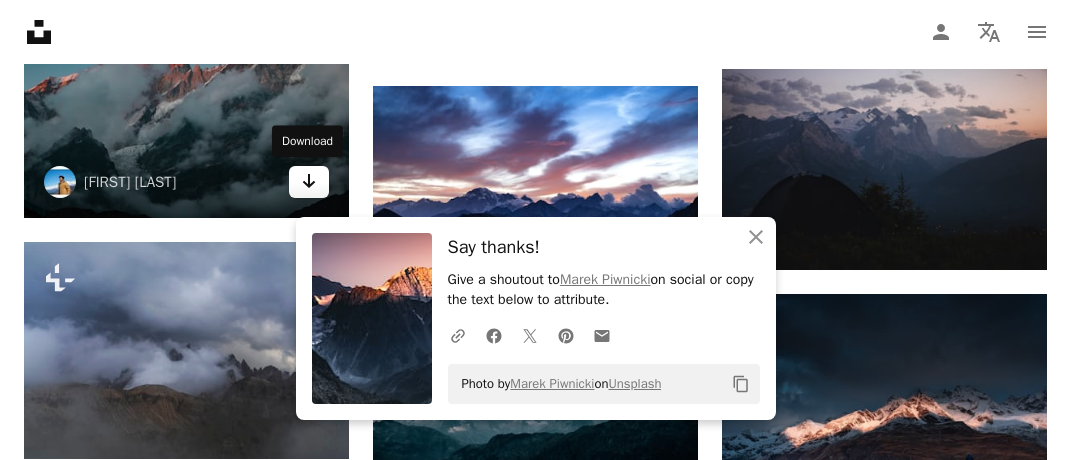 click on "Arrow pointing down" 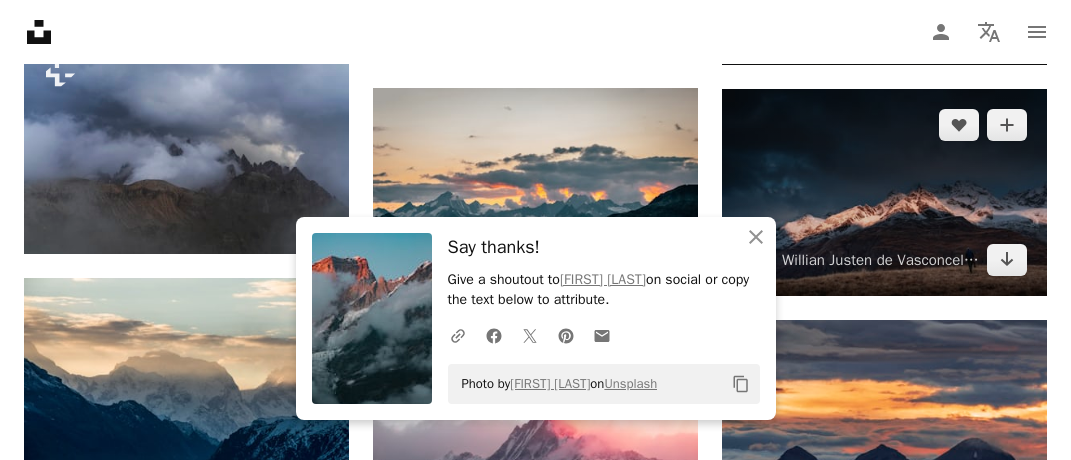 scroll, scrollTop: 4321, scrollLeft: 0, axis: vertical 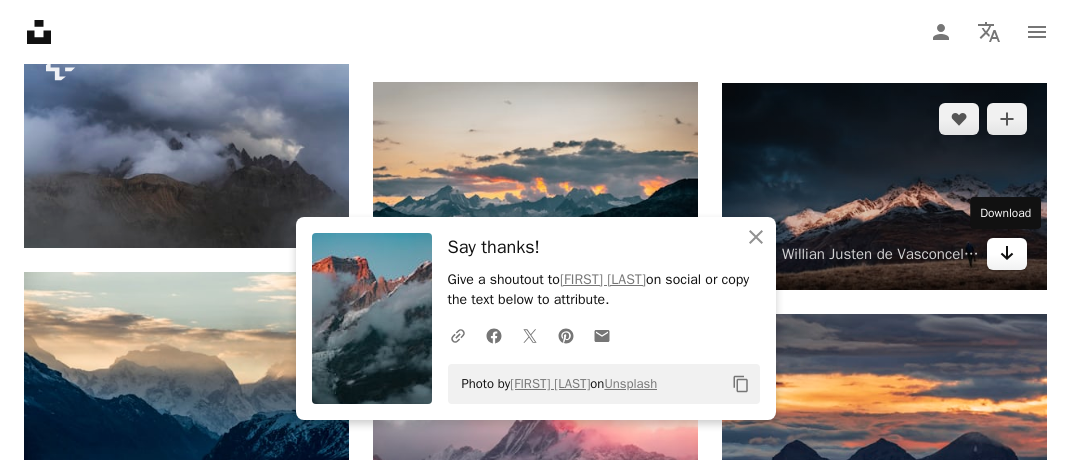 click on "Arrow pointing down" at bounding box center (1007, 254) 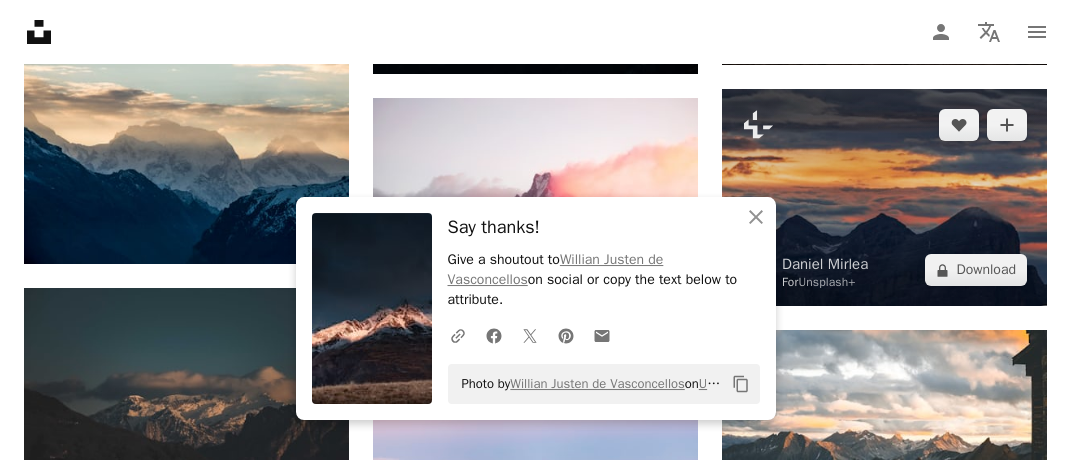 scroll, scrollTop: 4637, scrollLeft: 0, axis: vertical 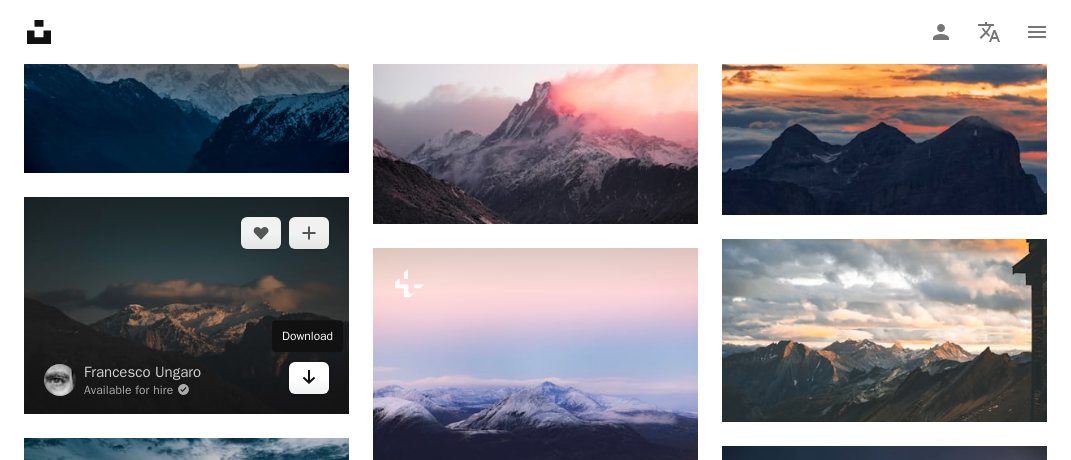 click on "Arrow pointing down" at bounding box center [309, 378] 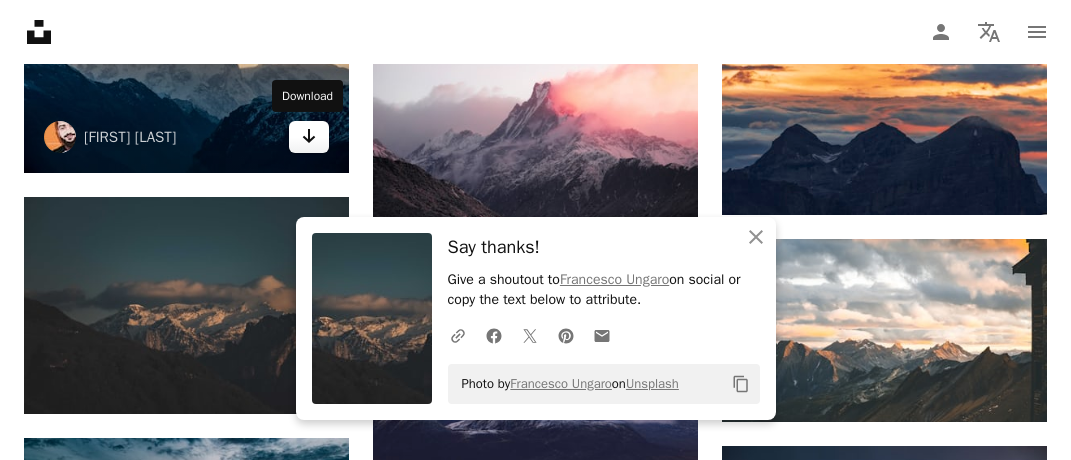 click on "Arrow pointing down" 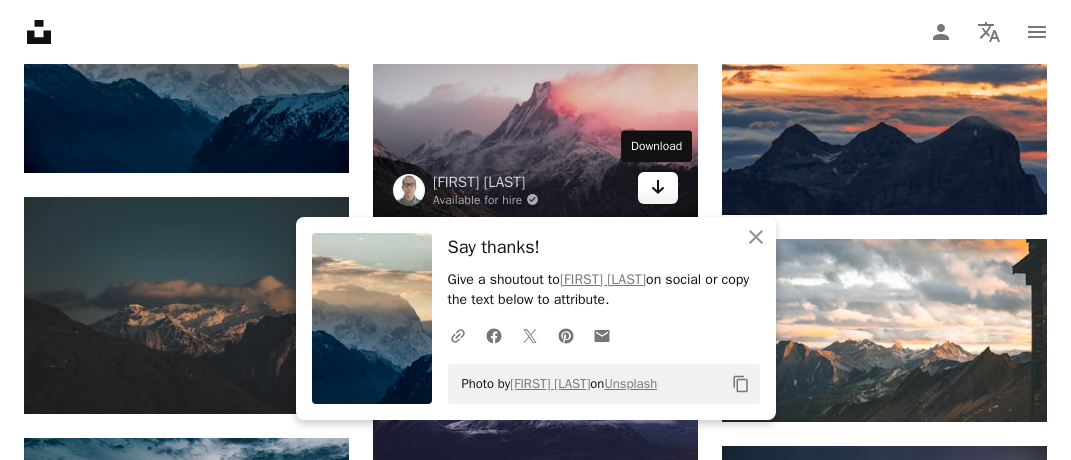 click on "Arrow pointing down" at bounding box center (658, 188) 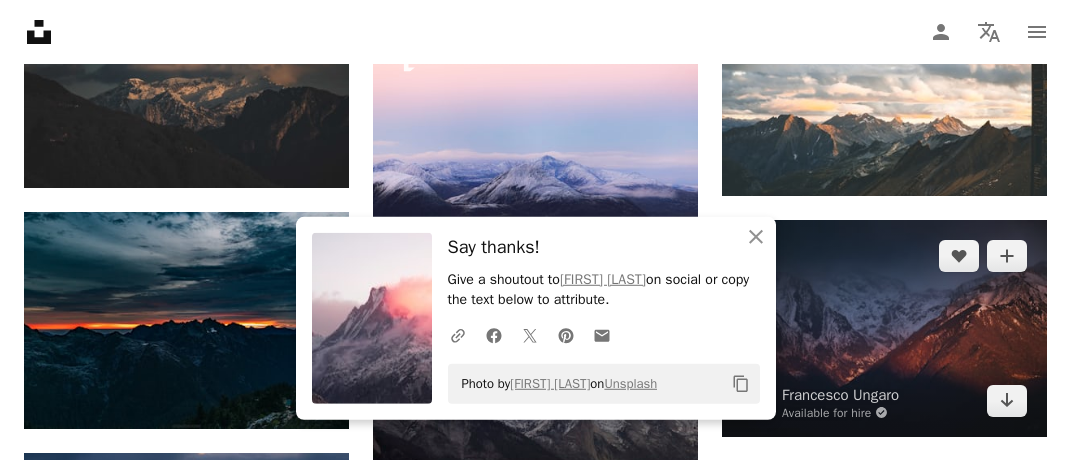 scroll, scrollTop: 4953, scrollLeft: 0, axis: vertical 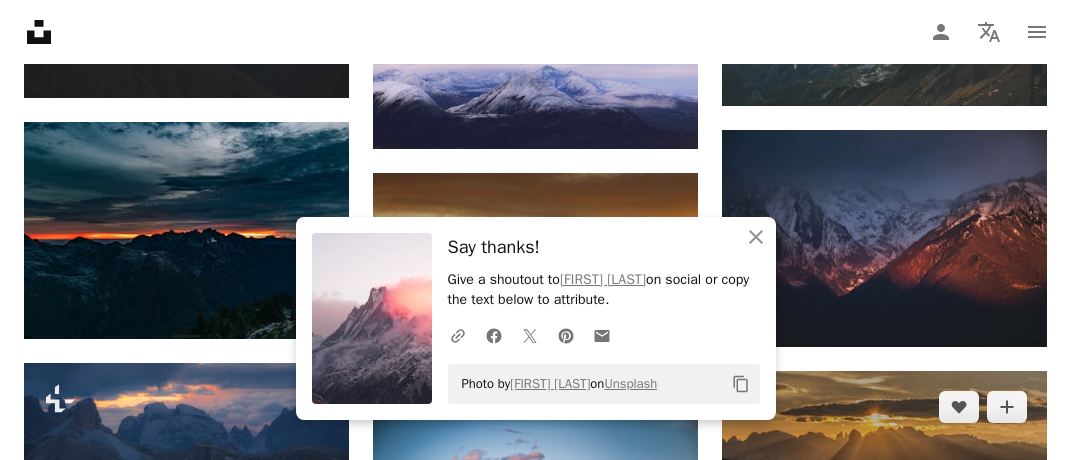 click on "Arrow pointing down" 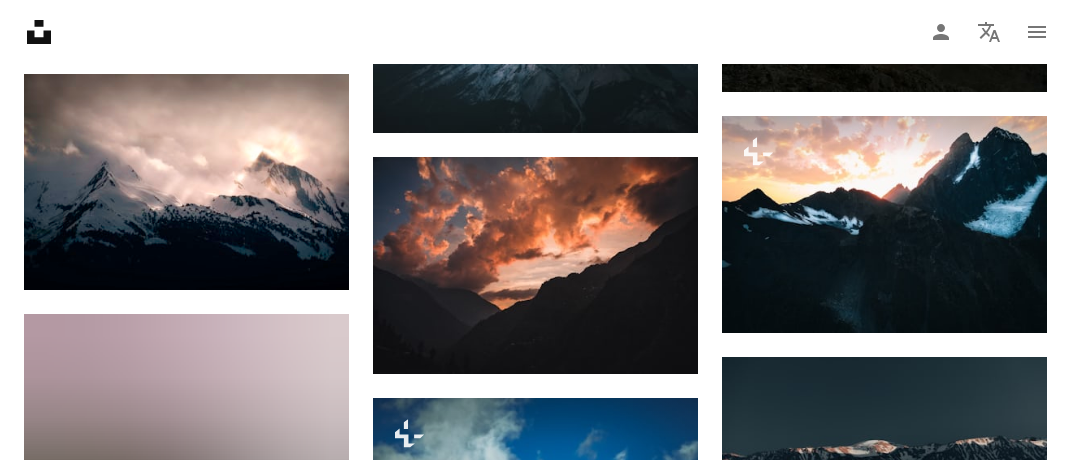 scroll, scrollTop: 5480, scrollLeft: 0, axis: vertical 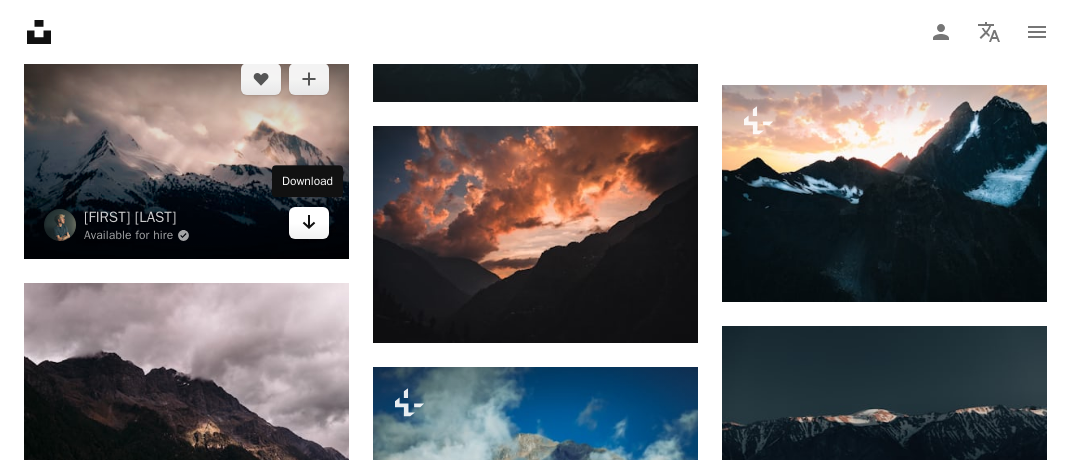 click 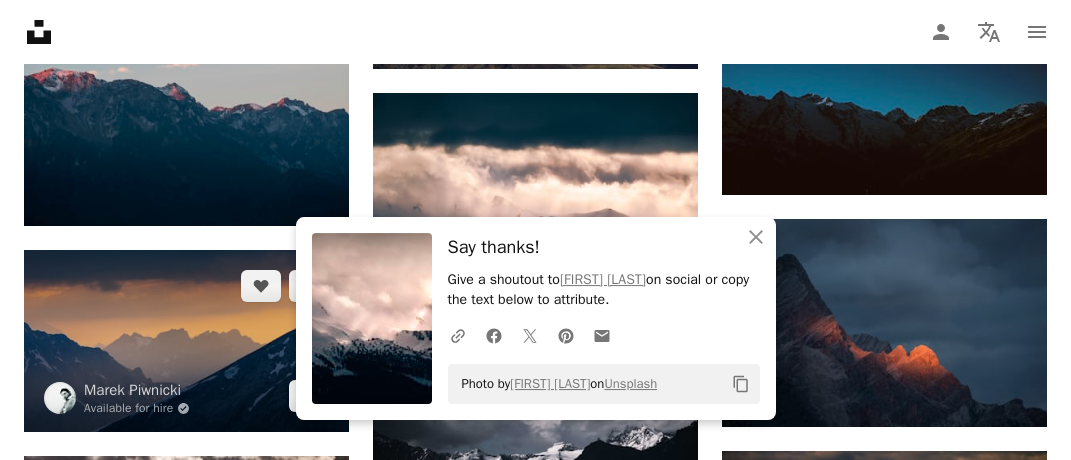 scroll, scrollTop: 6007, scrollLeft: 0, axis: vertical 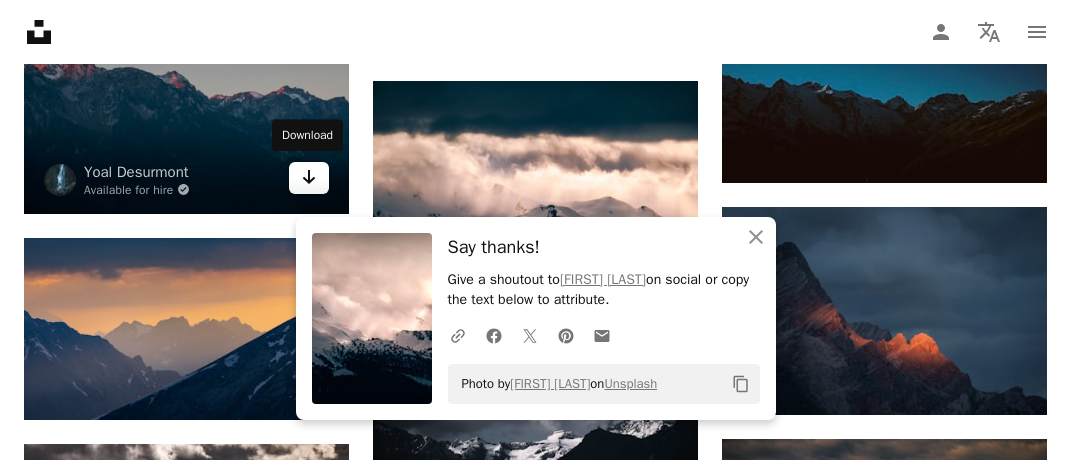 click on "Arrow pointing down" 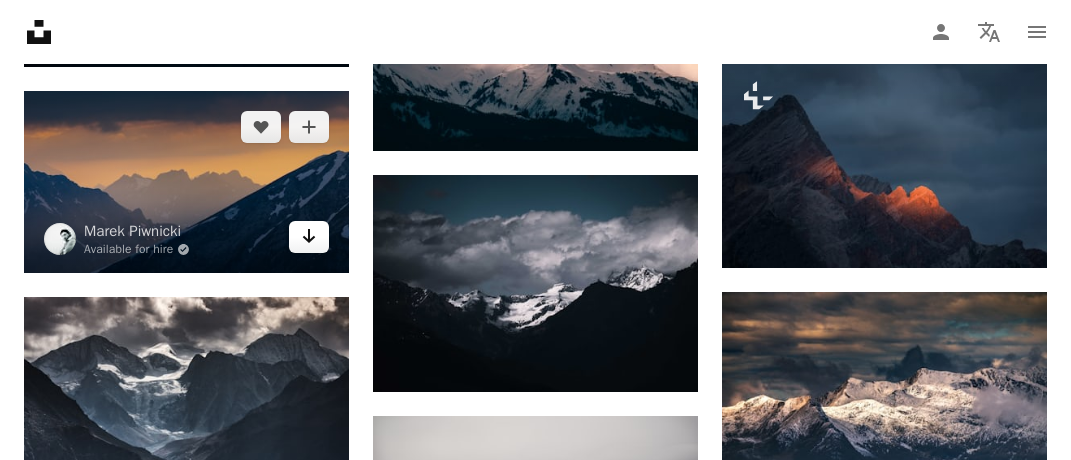 scroll, scrollTop: 6218, scrollLeft: 0, axis: vertical 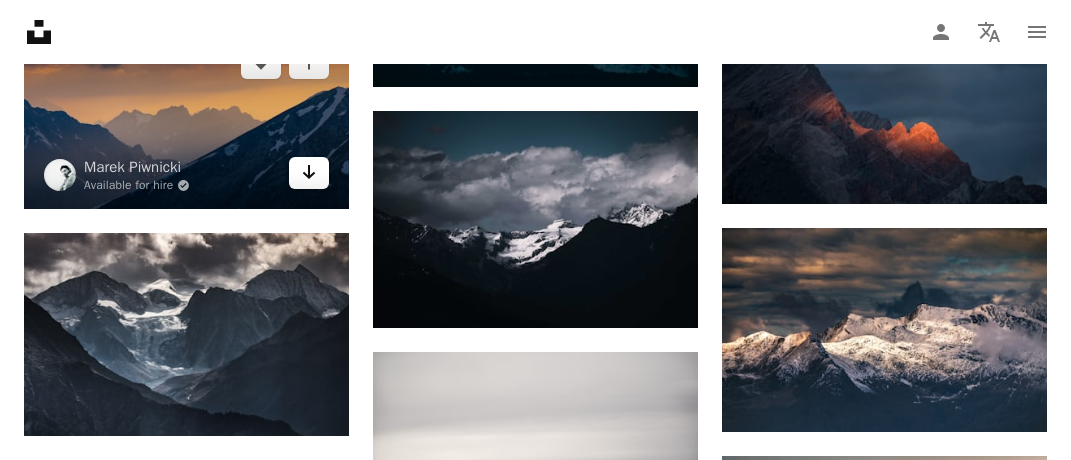 click on "Arrow pointing down" 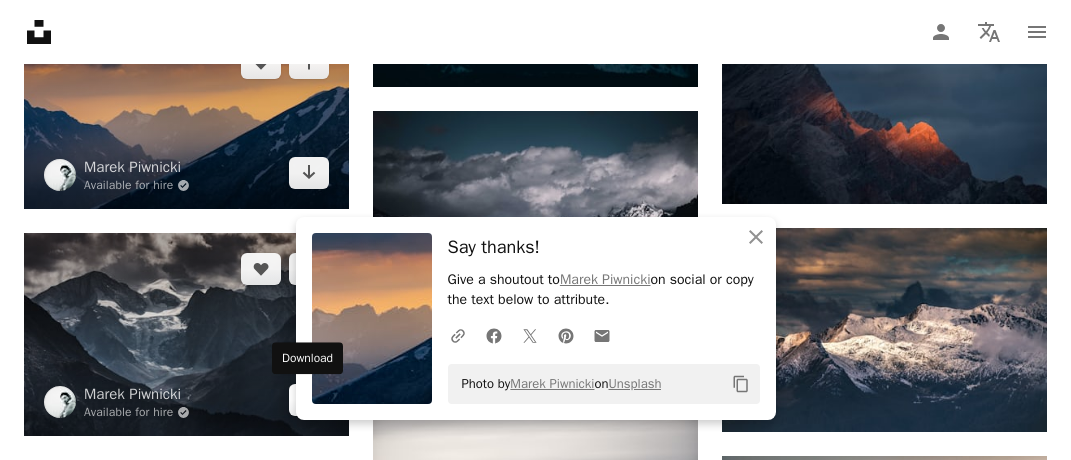 scroll, scrollTop: 6534, scrollLeft: 0, axis: vertical 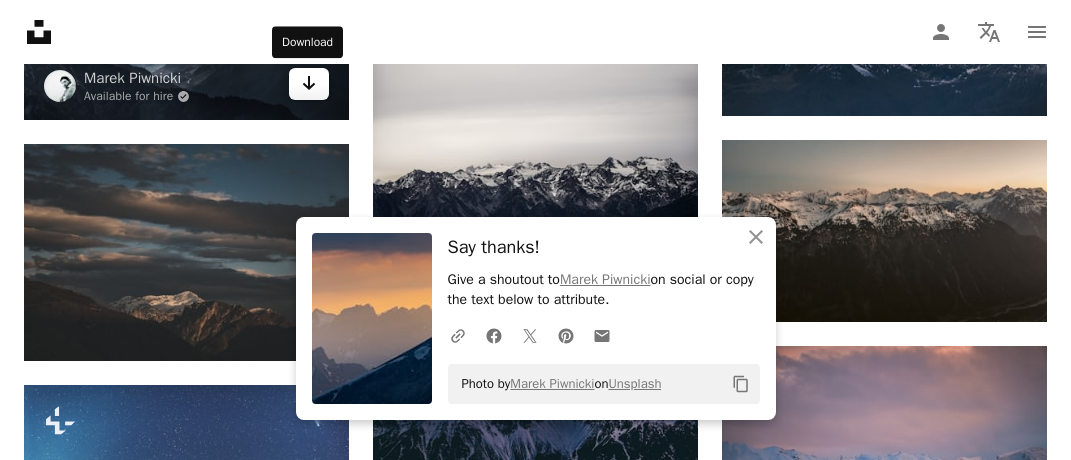 click at bounding box center [186, 252] 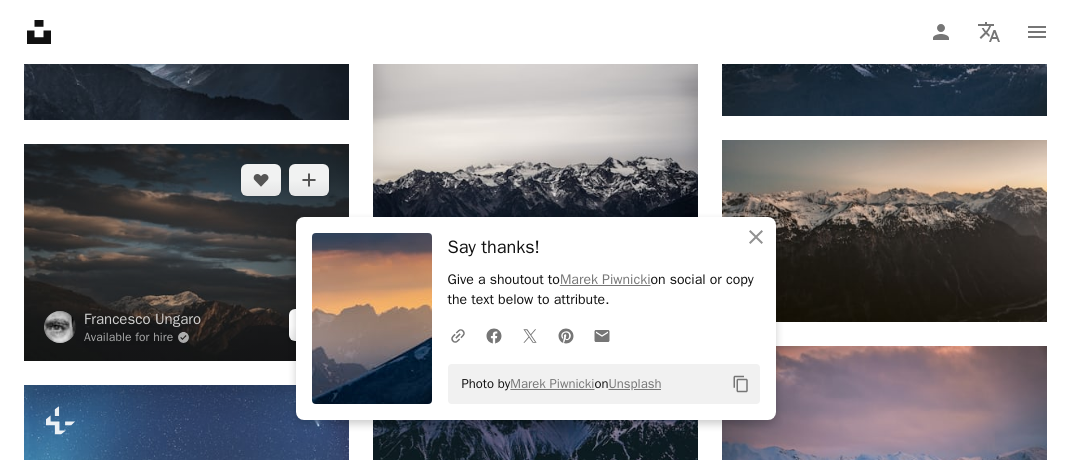 click on "Arrow pointing down" at bounding box center (309, 325) 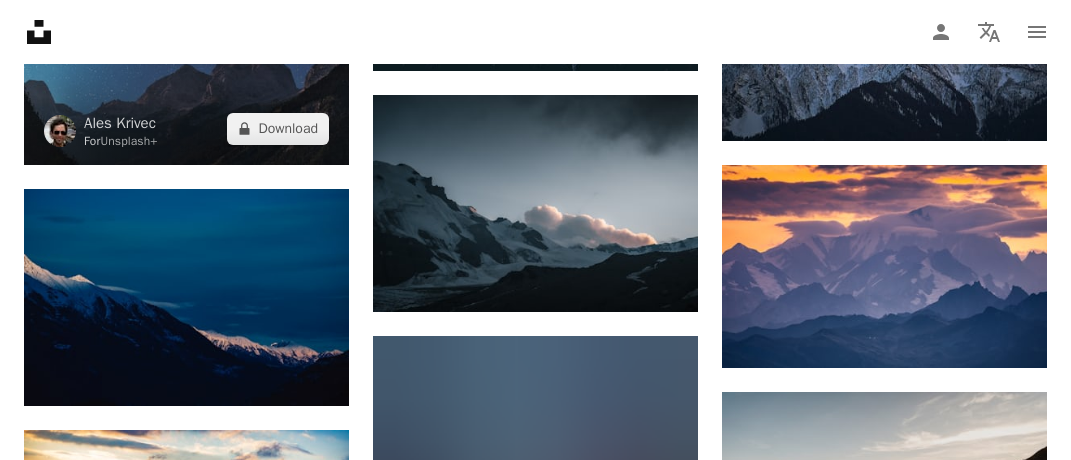 scroll, scrollTop: 7167, scrollLeft: 0, axis: vertical 